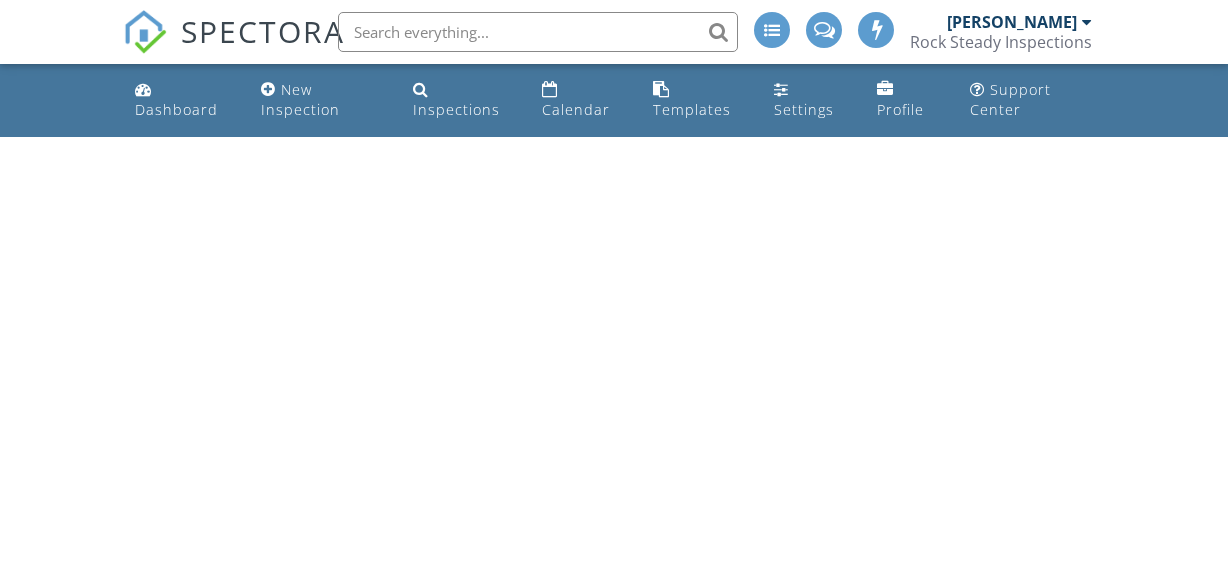 scroll, scrollTop: 0, scrollLeft: 0, axis: both 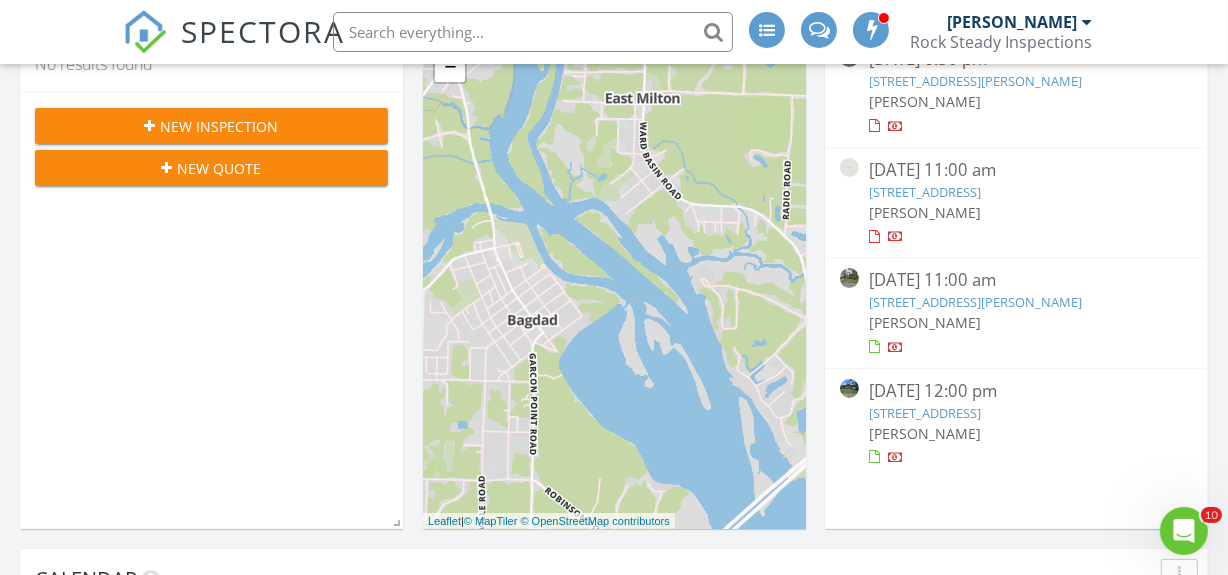 click on "[STREET_ADDRESS]" at bounding box center (925, 413) 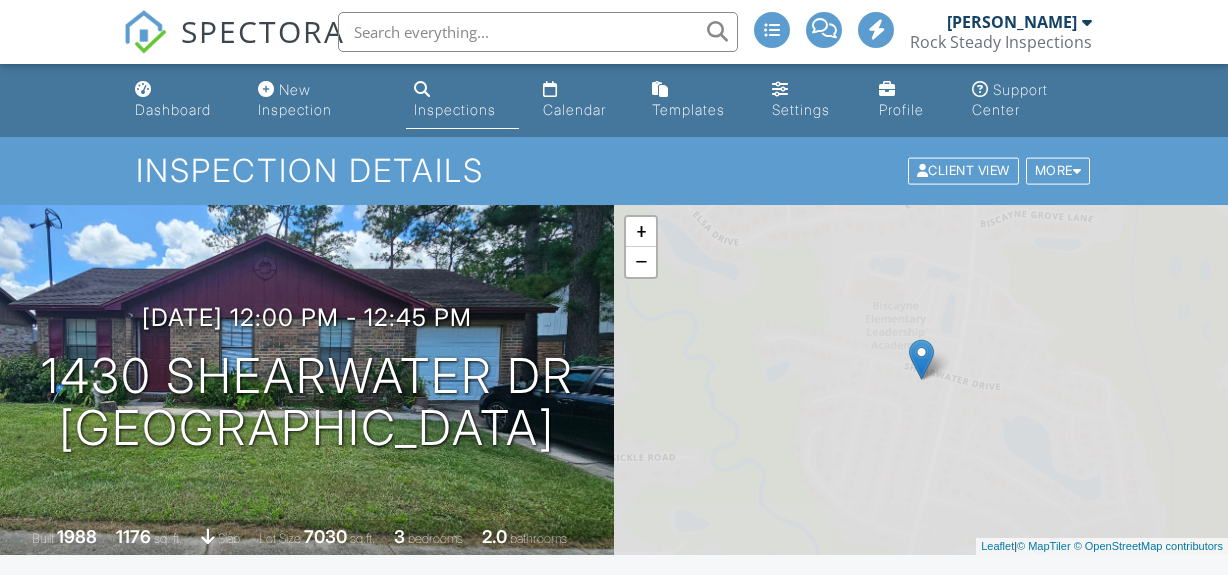 scroll, scrollTop: 0, scrollLeft: 0, axis: both 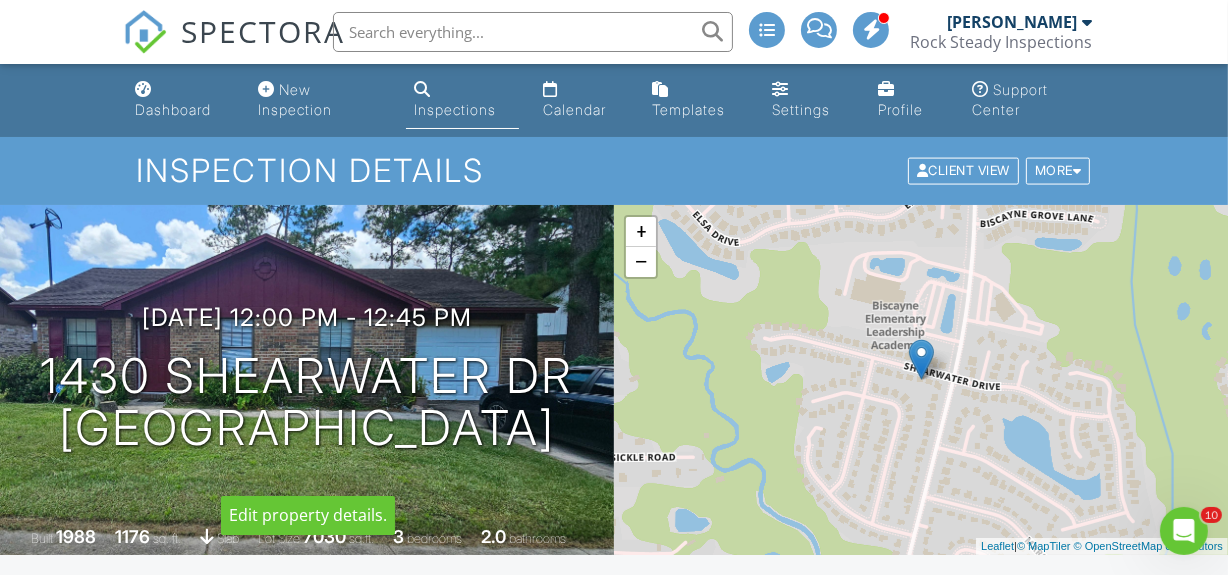 drag, startPoint x: 42, startPoint y: 346, endPoint x: 551, endPoint y: 361, distance: 509.22098 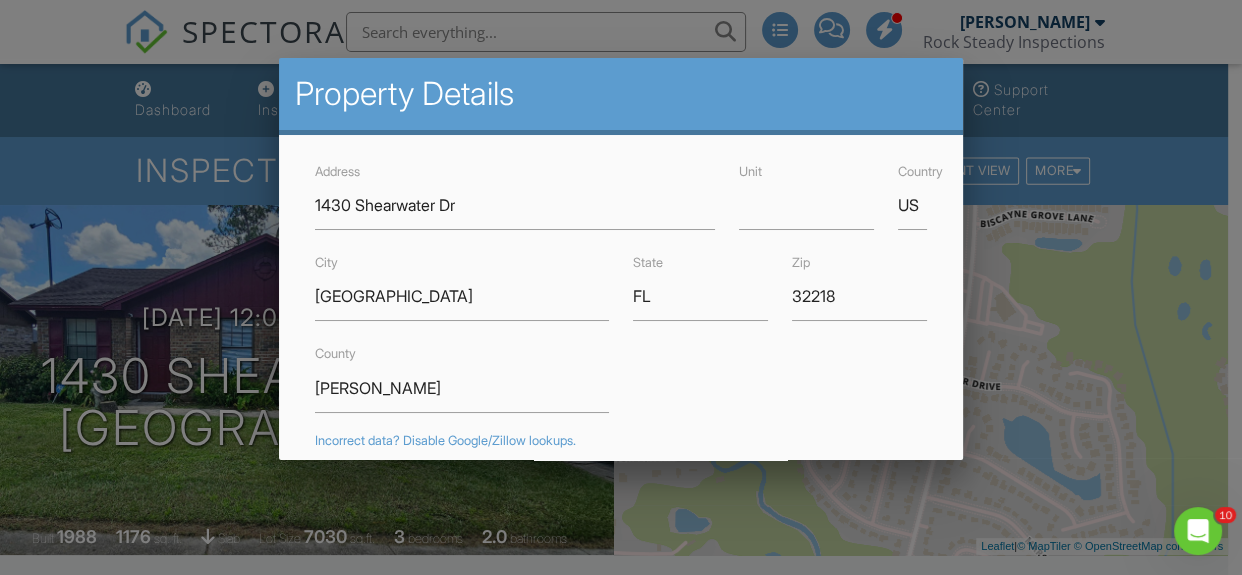 click at bounding box center (621, 259) 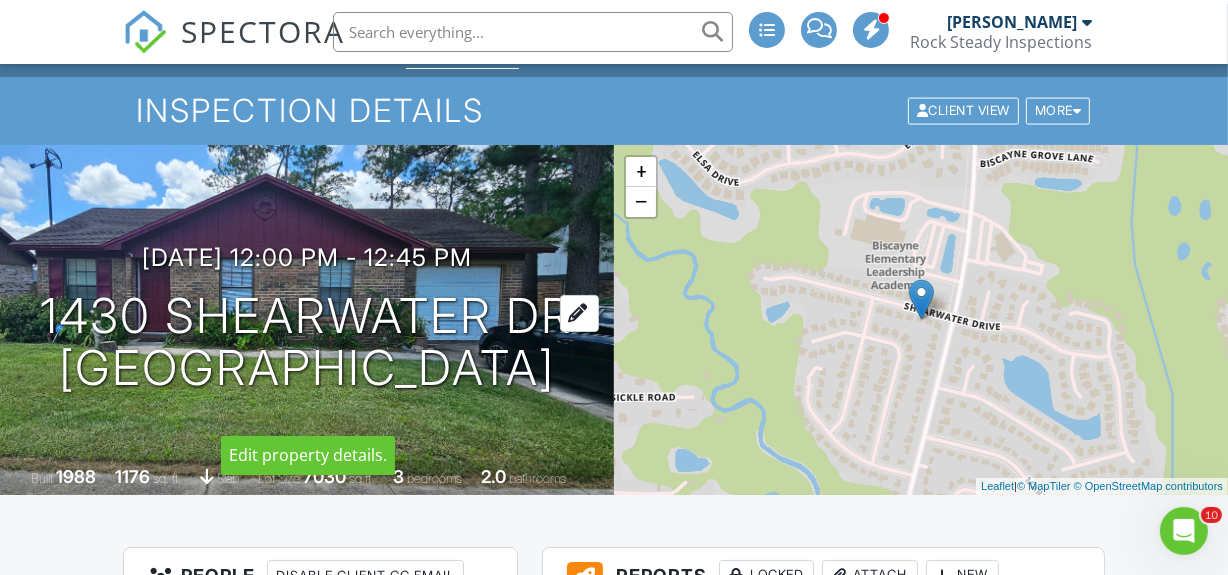 scroll, scrollTop: 363, scrollLeft: 0, axis: vertical 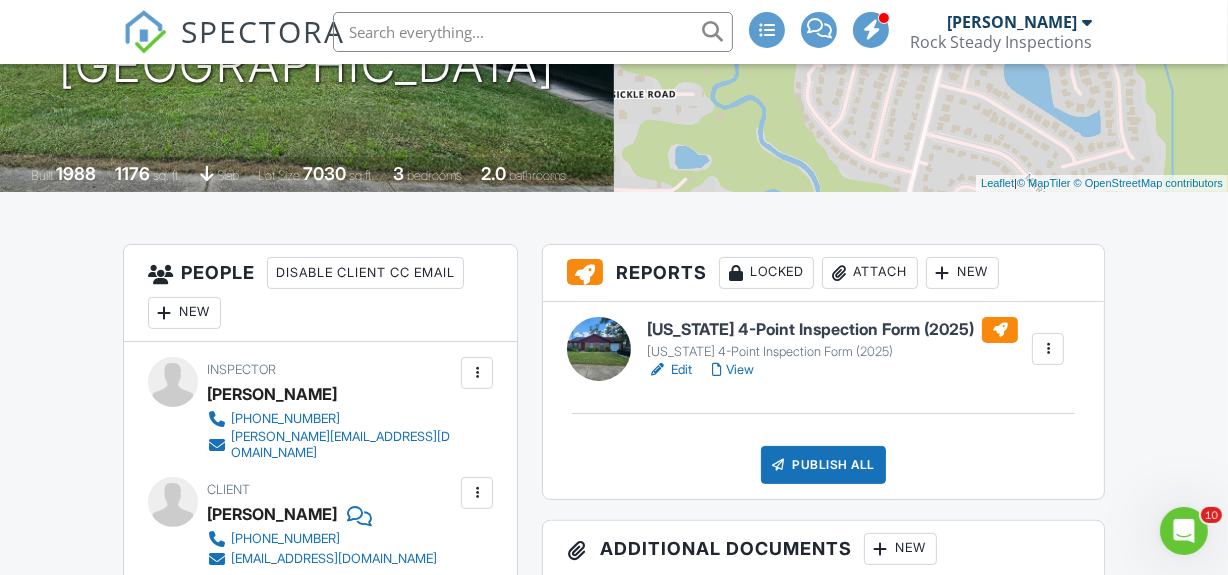 click on "View" at bounding box center [733, 370] 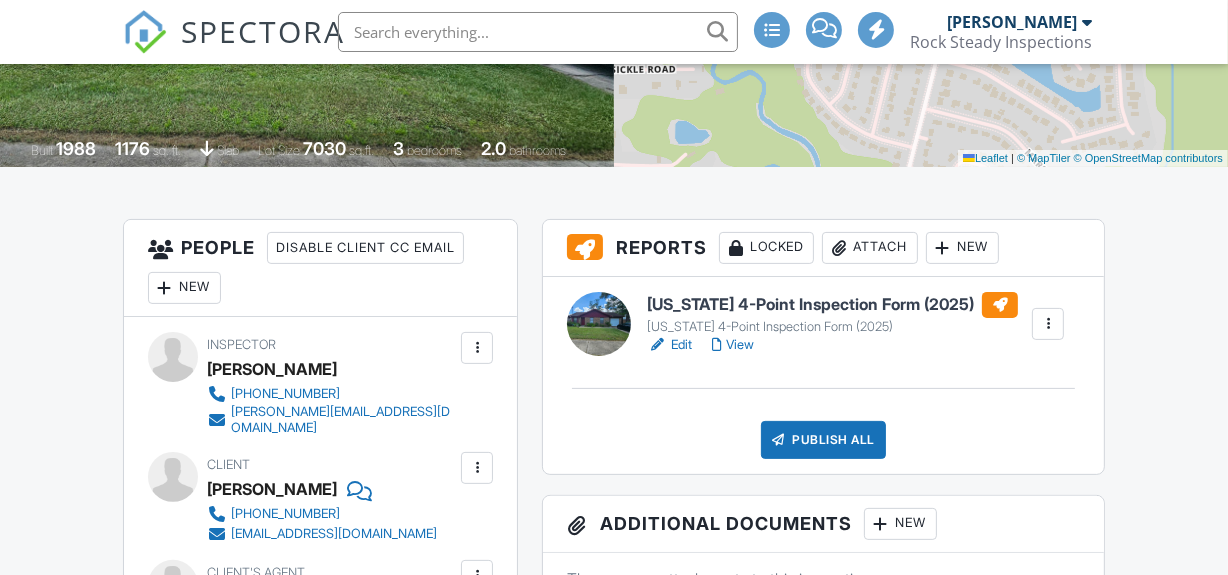 scroll, scrollTop: 363, scrollLeft: 0, axis: vertical 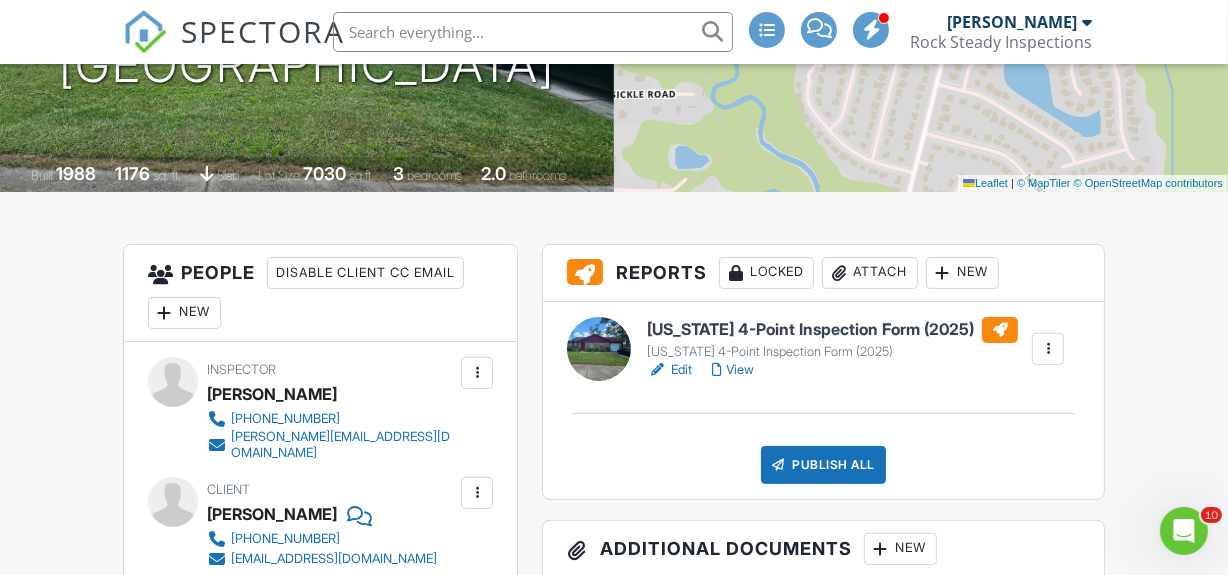 click on "Edit" at bounding box center [669, 370] 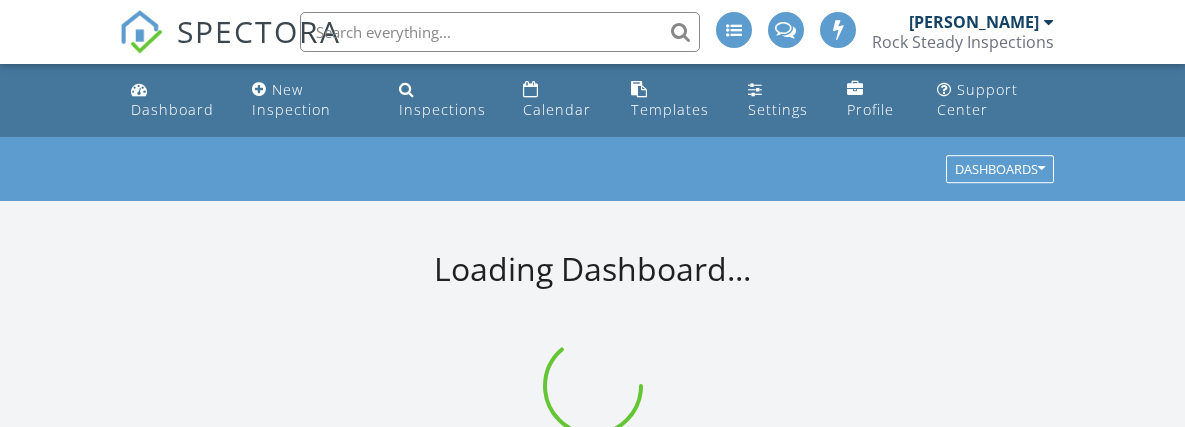 scroll, scrollTop: 0, scrollLeft: 0, axis: both 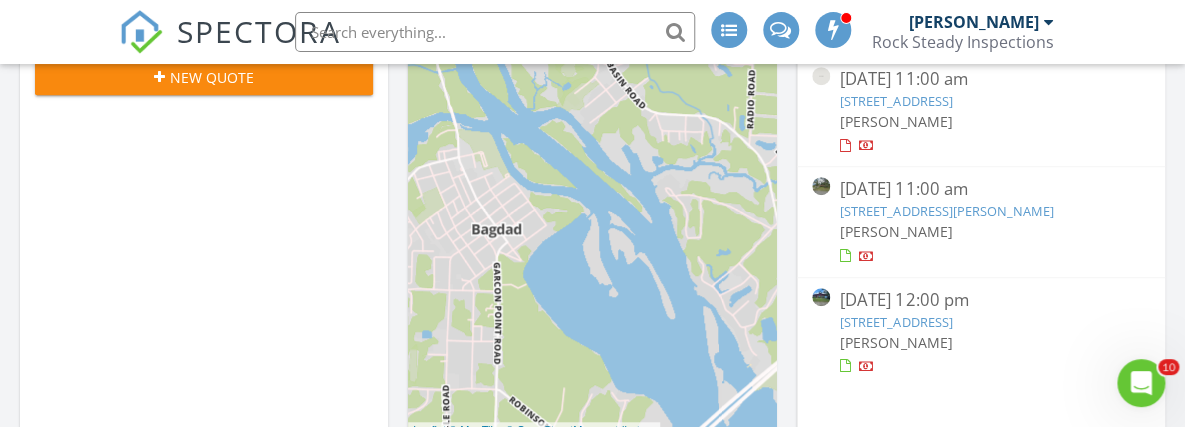 click on "1430 Shearwater Dr, Jacksonville, FL 32218" at bounding box center [896, 322] 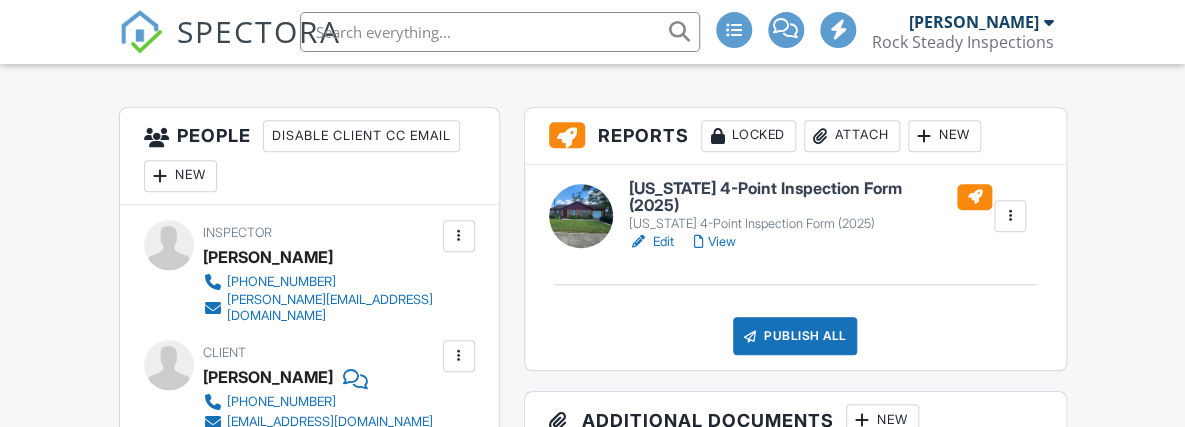 scroll, scrollTop: 545, scrollLeft: 0, axis: vertical 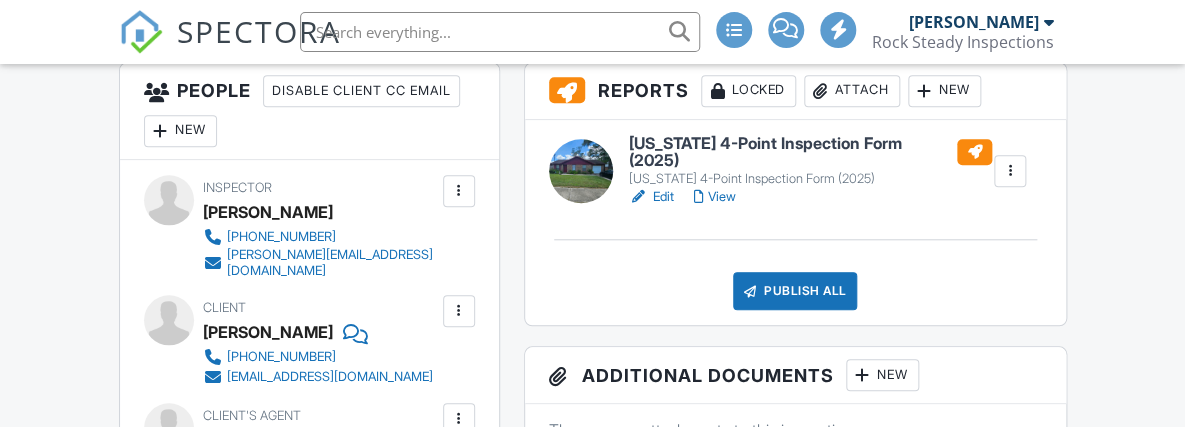 click on "Edit" at bounding box center (651, 197) 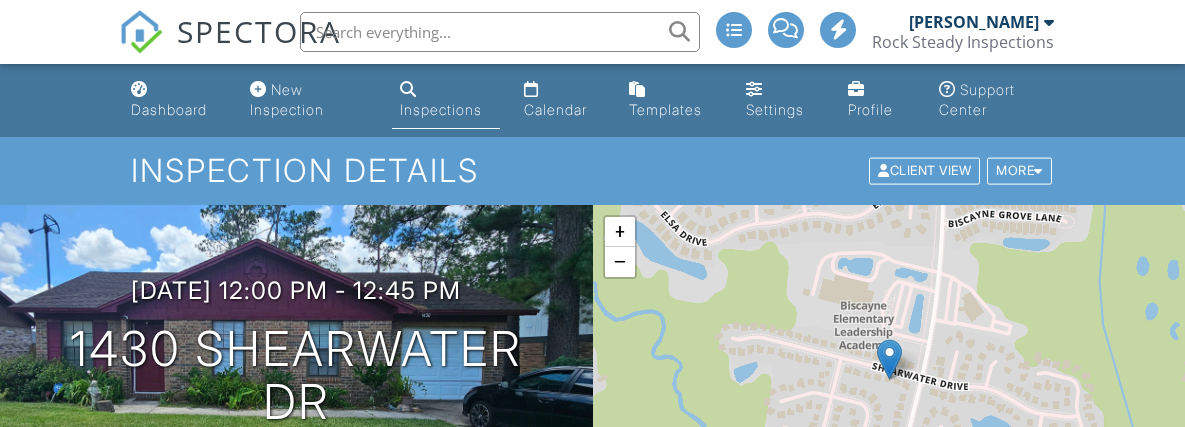 scroll, scrollTop: 0, scrollLeft: 0, axis: both 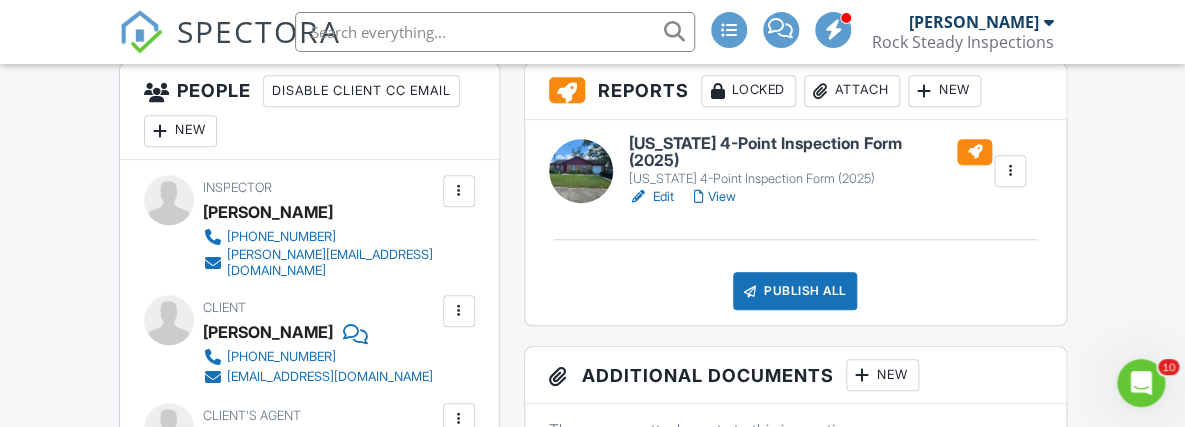 click on "Edit" at bounding box center [651, 197] 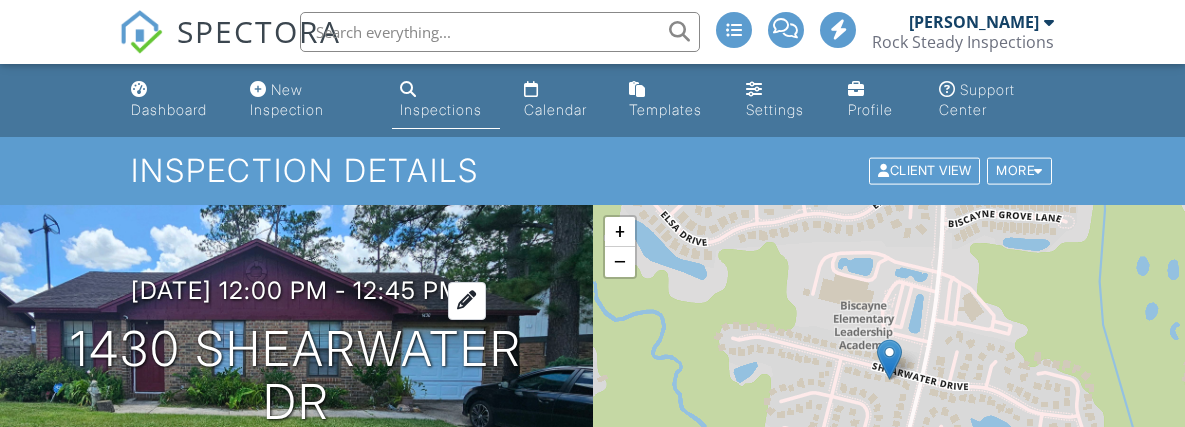 scroll, scrollTop: 72, scrollLeft: 0, axis: vertical 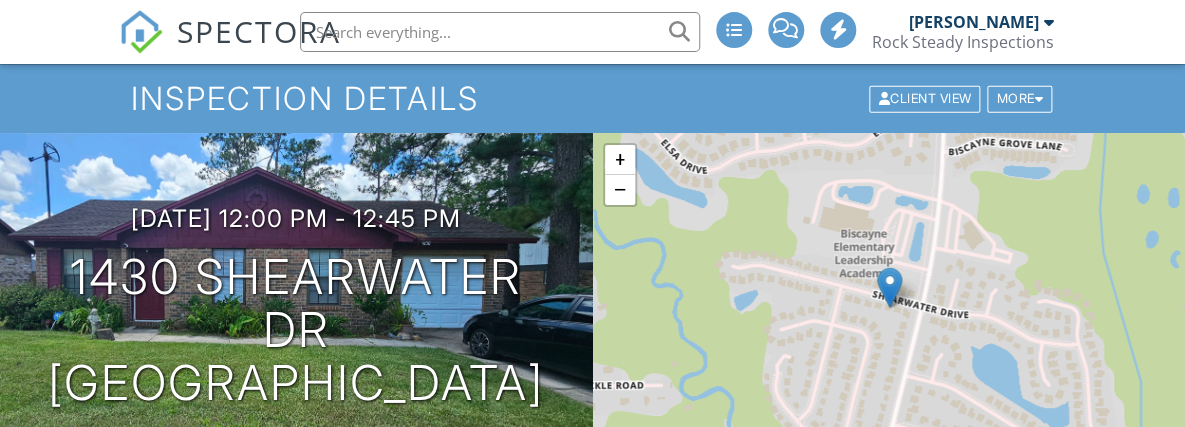 click on "Publish All" at bounding box center (795, 764) 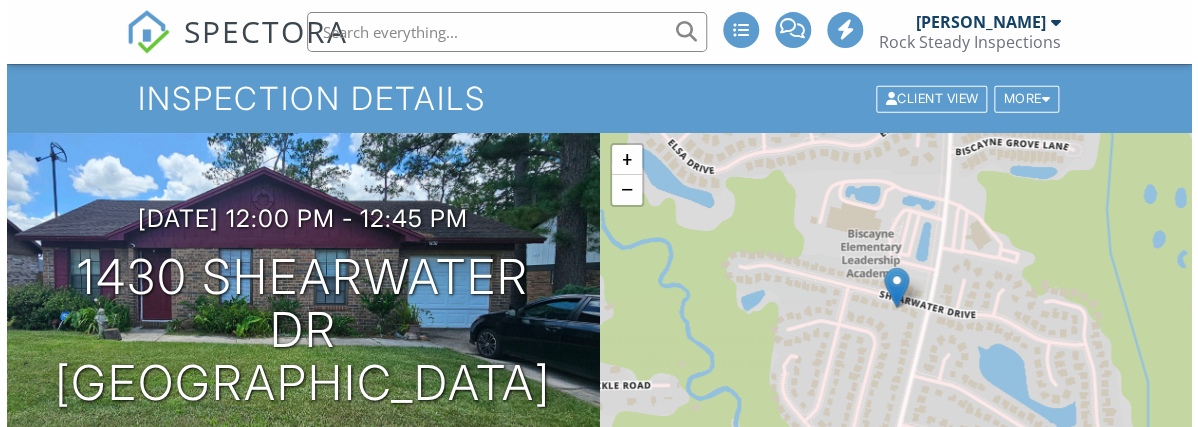 scroll, scrollTop: 545, scrollLeft: 0, axis: vertical 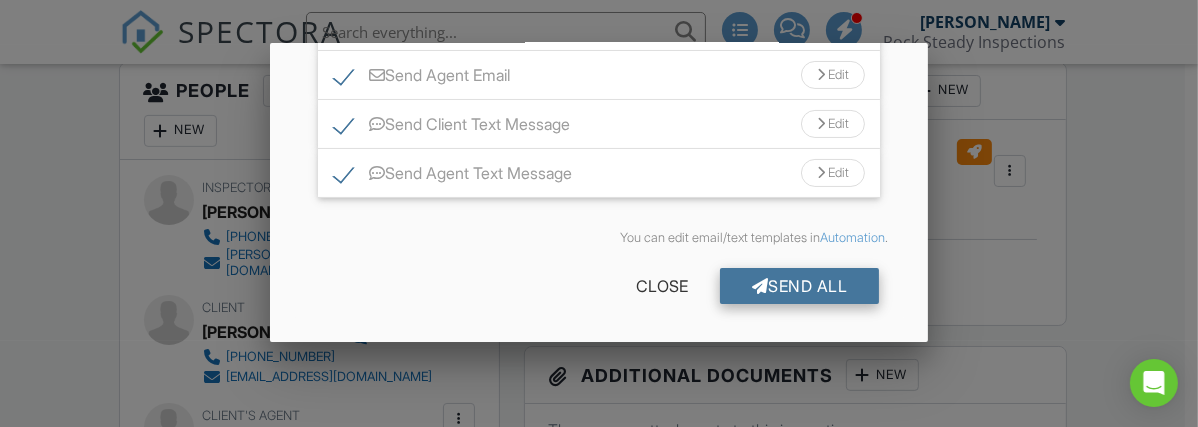 click on "Send All" at bounding box center [800, 286] 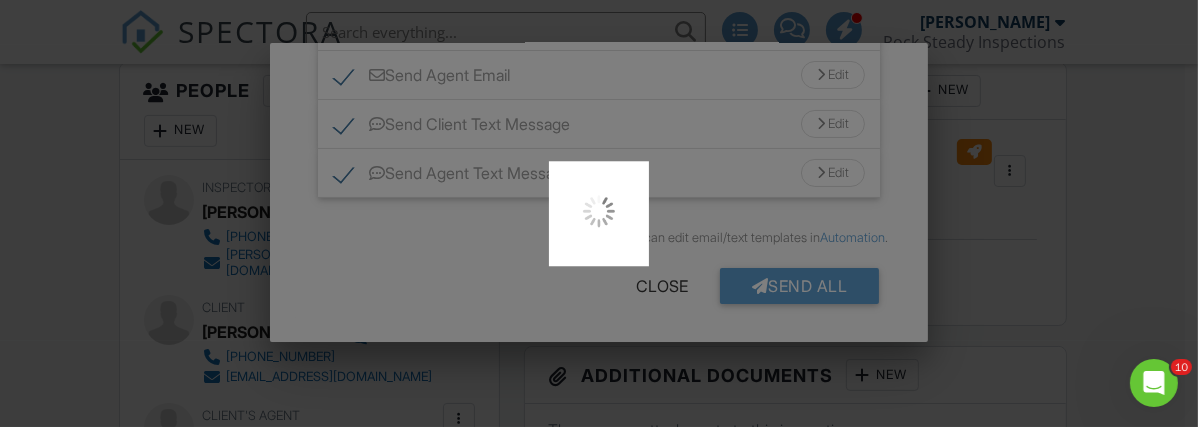 scroll, scrollTop: 0, scrollLeft: 0, axis: both 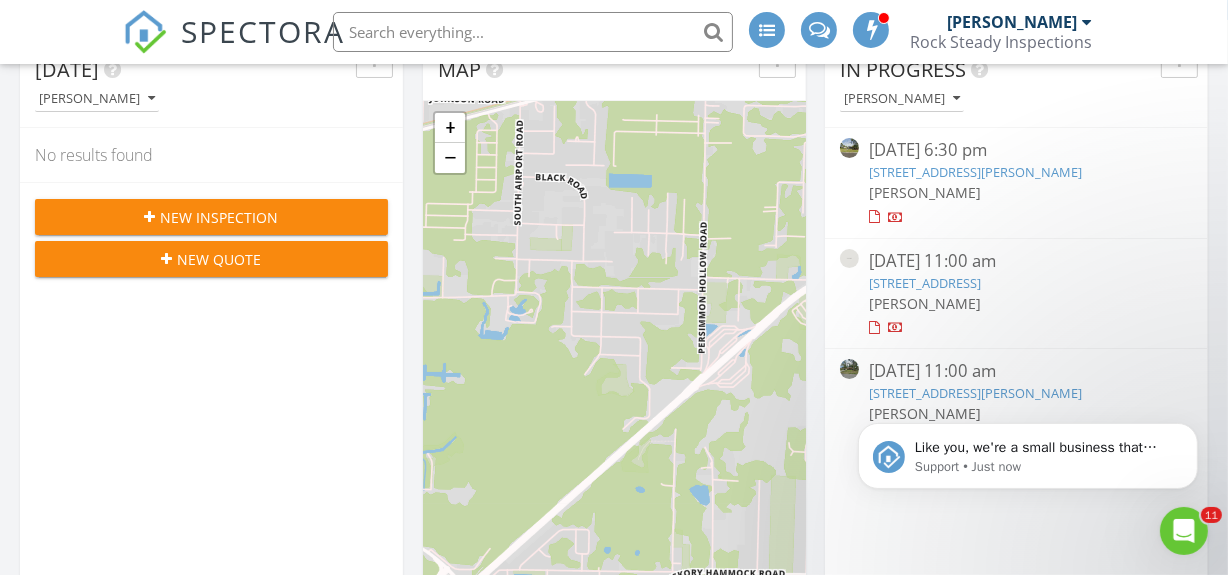 click on "Like you, we're a small business that relies on reviews to grow.  If you have a few minutes, we'd love it if you can leave us a review on Capterra:      If not, no problem - we'll ask you again later. Support • Just now" at bounding box center (1027, 363) 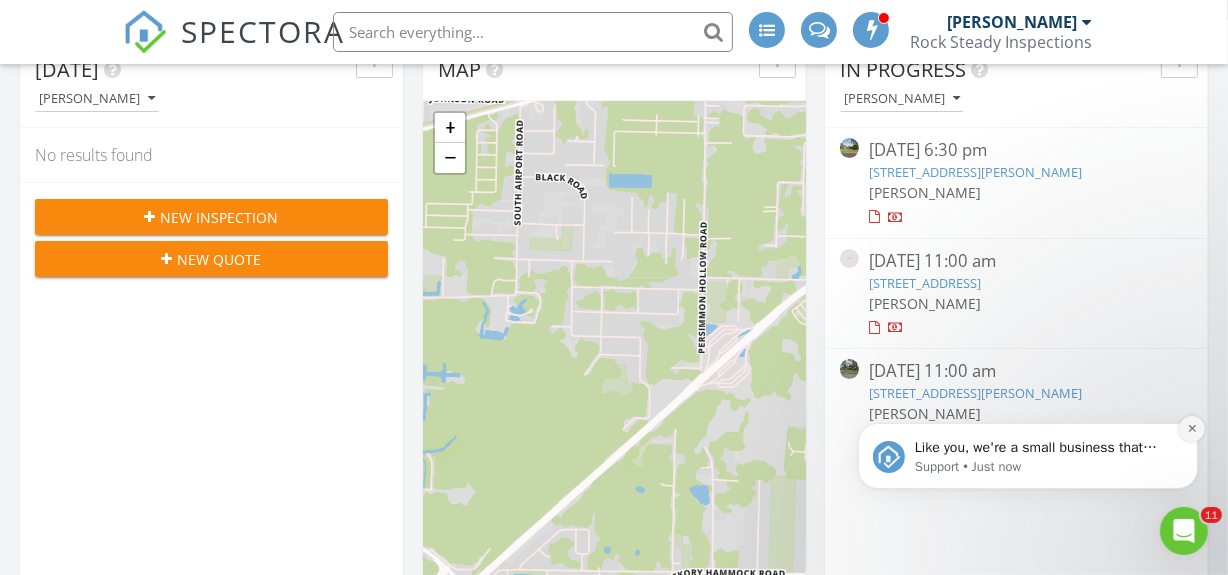 click 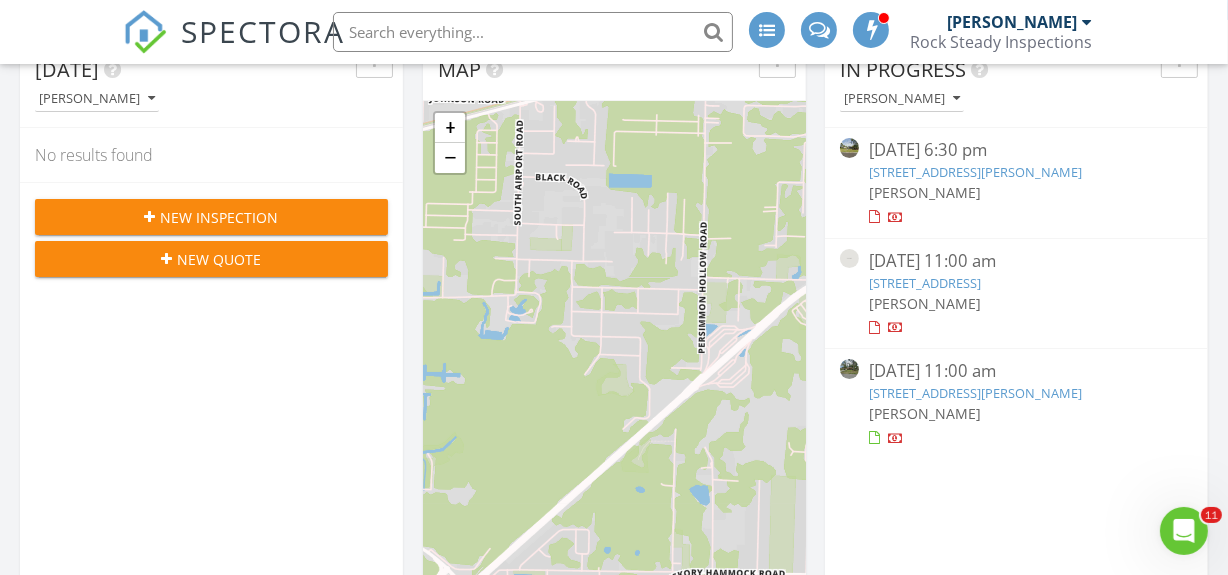 click on "1027 Larkspur Loop, Saint Johns, FL 32259" at bounding box center (975, 393) 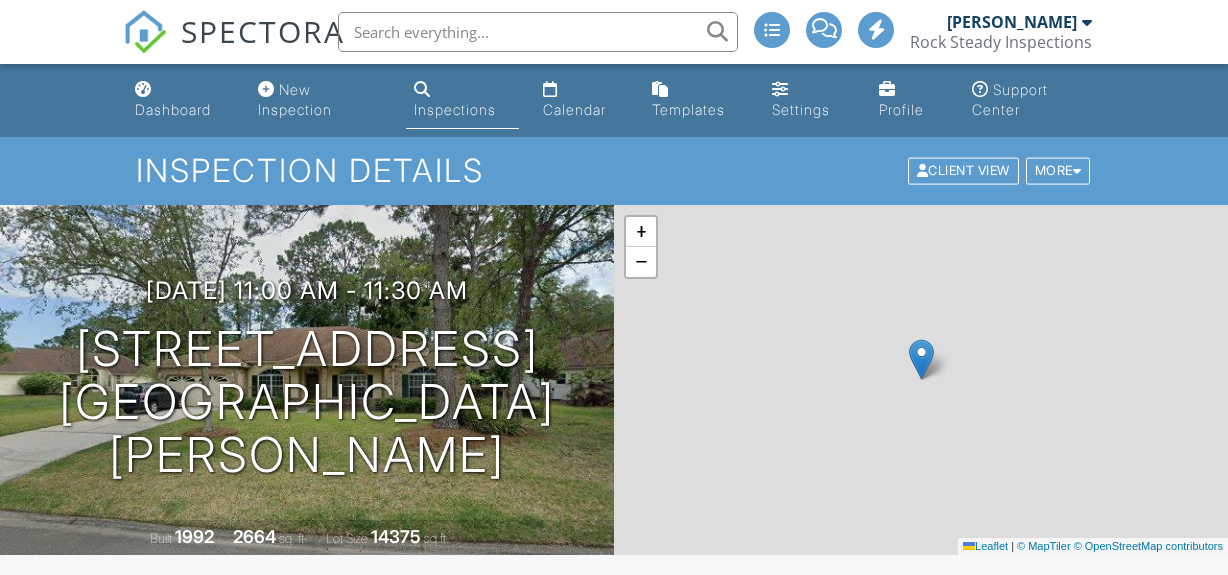 scroll, scrollTop: 0, scrollLeft: 0, axis: both 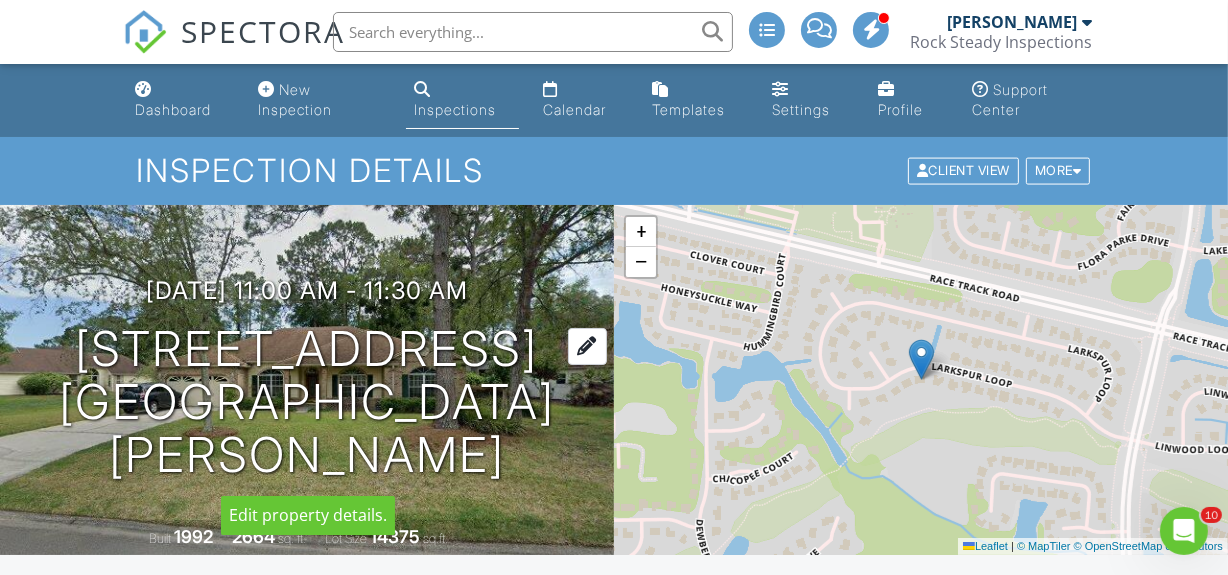 drag, startPoint x: 109, startPoint y: 336, endPoint x: 549, endPoint y: 346, distance: 440.11362 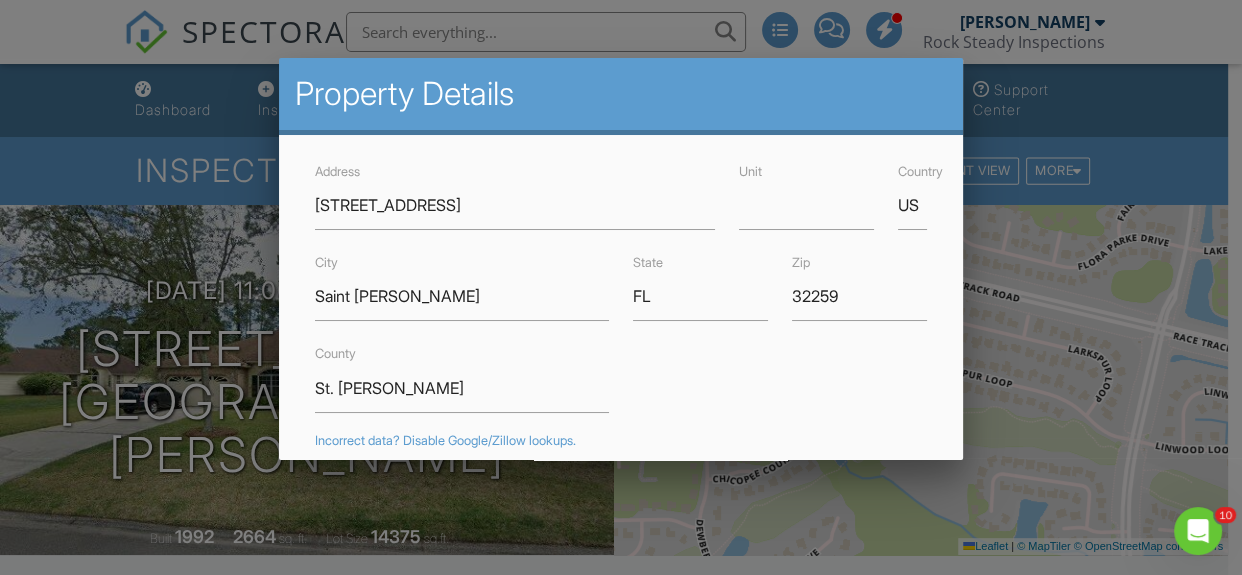 click at bounding box center (621, 259) 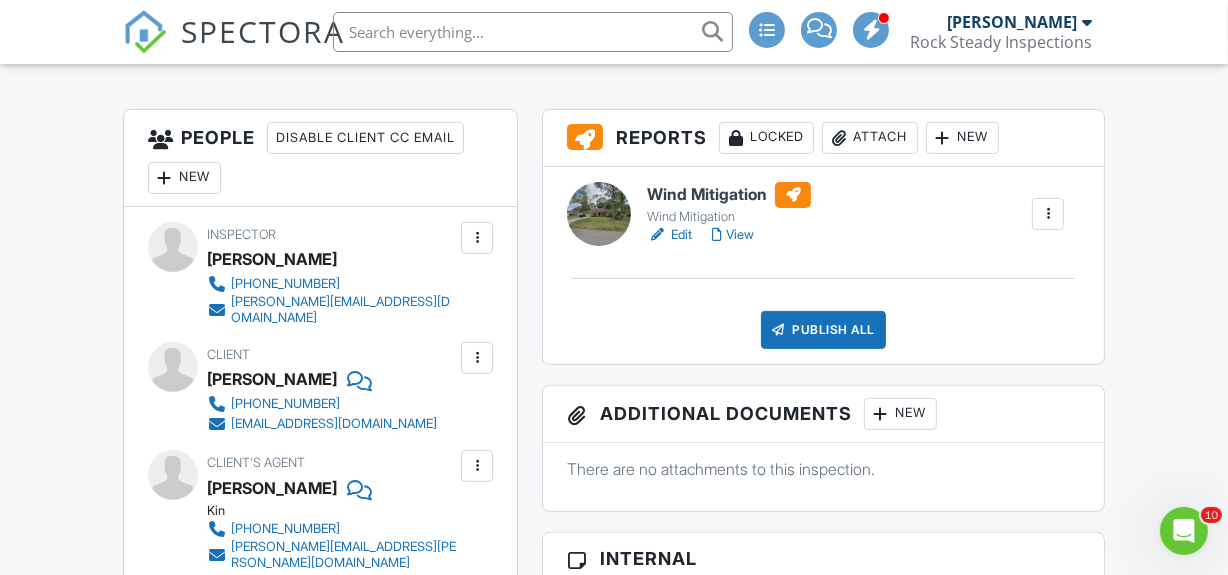 scroll, scrollTop: 545, scrollLeft: 0, axis: vertical 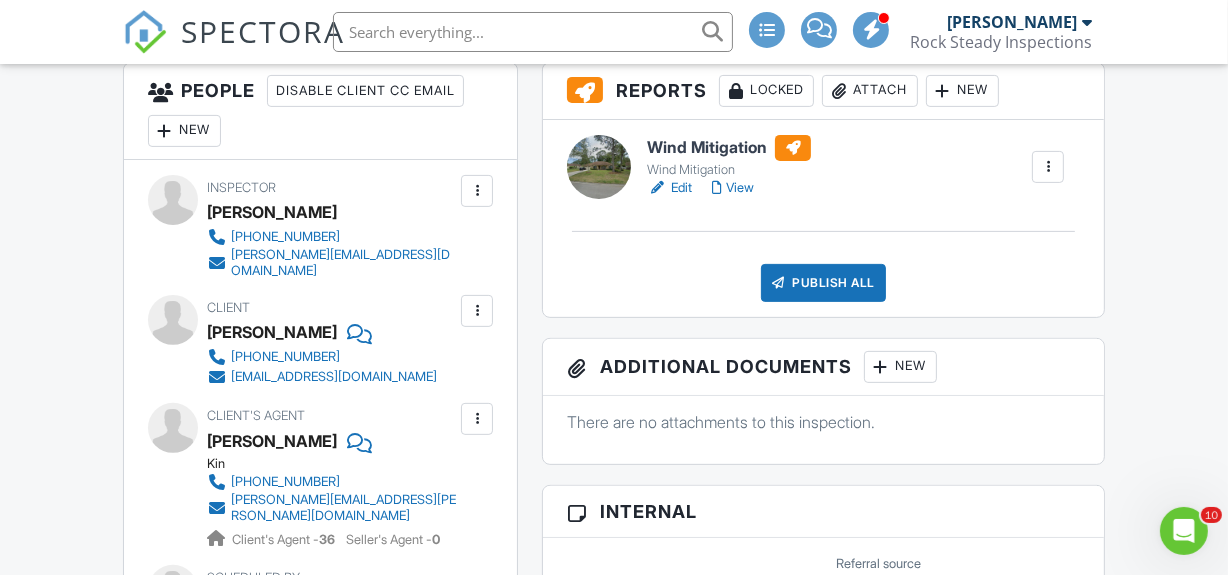 click on "Edit" at bounding box center (669, 188) 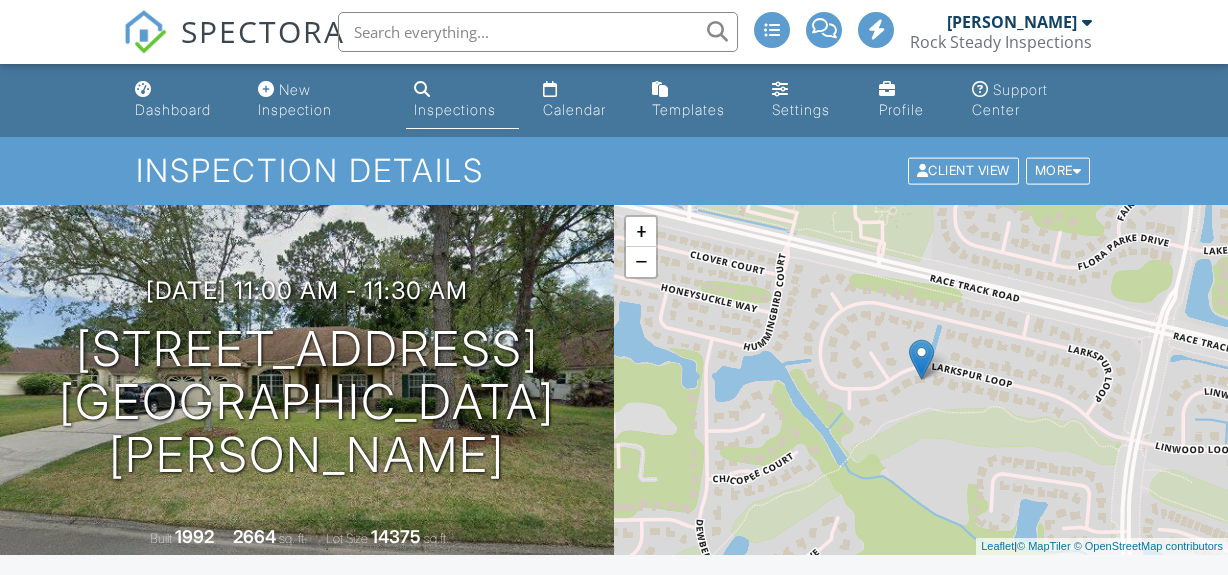 click on "Publish All" at bounding box center (823, 828) 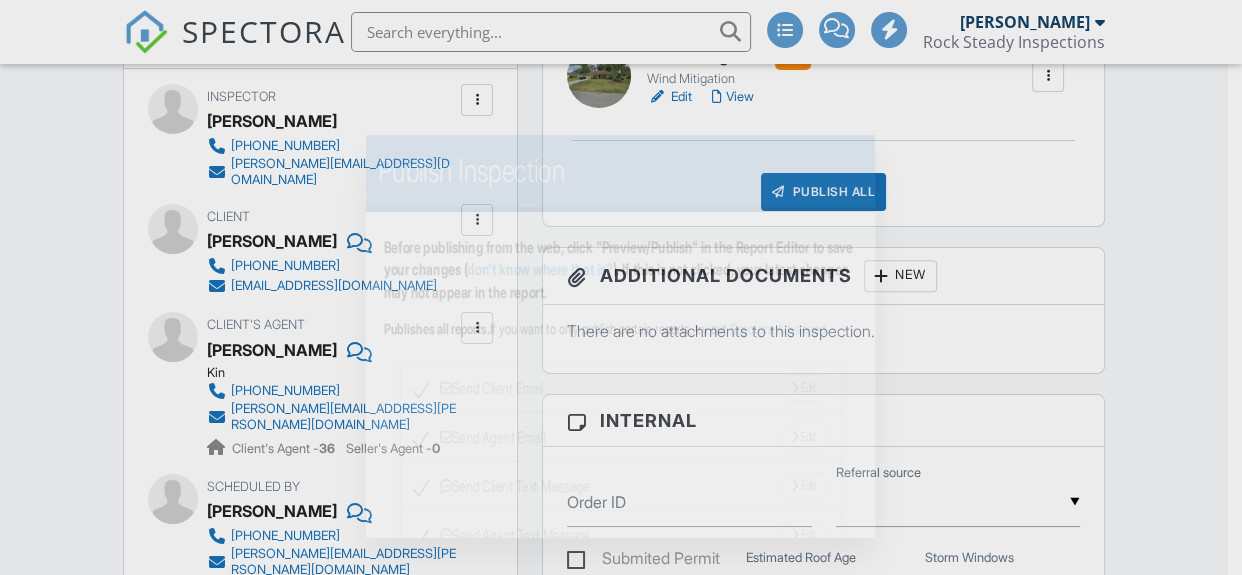 scroll, scrollTop: 636, scrollLeft: 0, axis: vertical 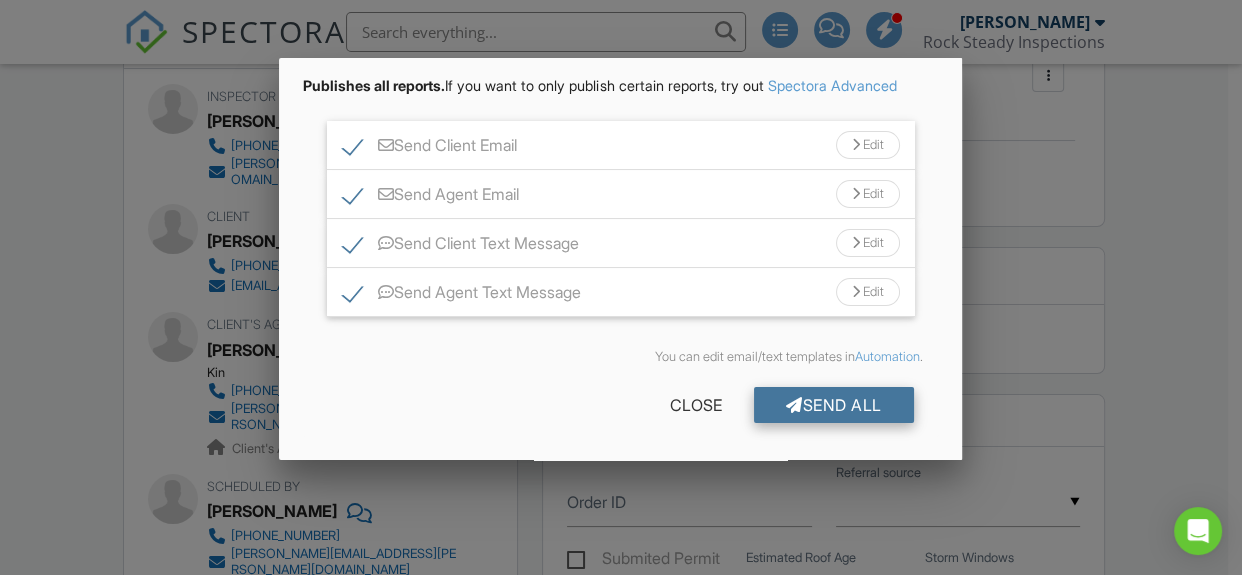 click on "Send All" at bounding box center (834, 405) 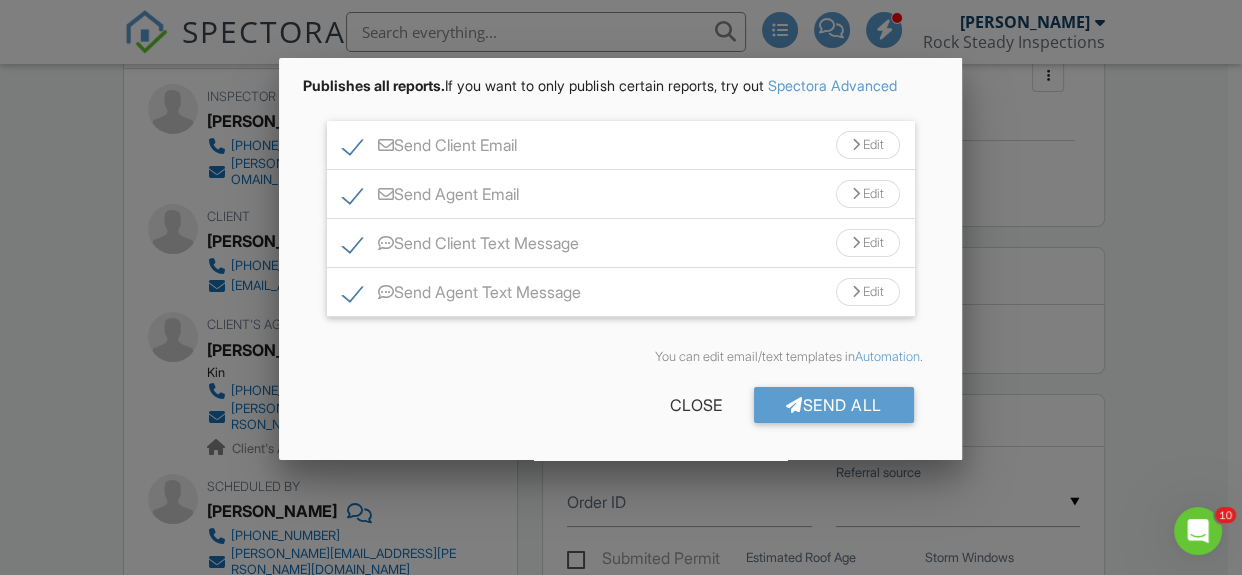 scroll, scrollTop: 0, scrollLeft: 0, axis: both 